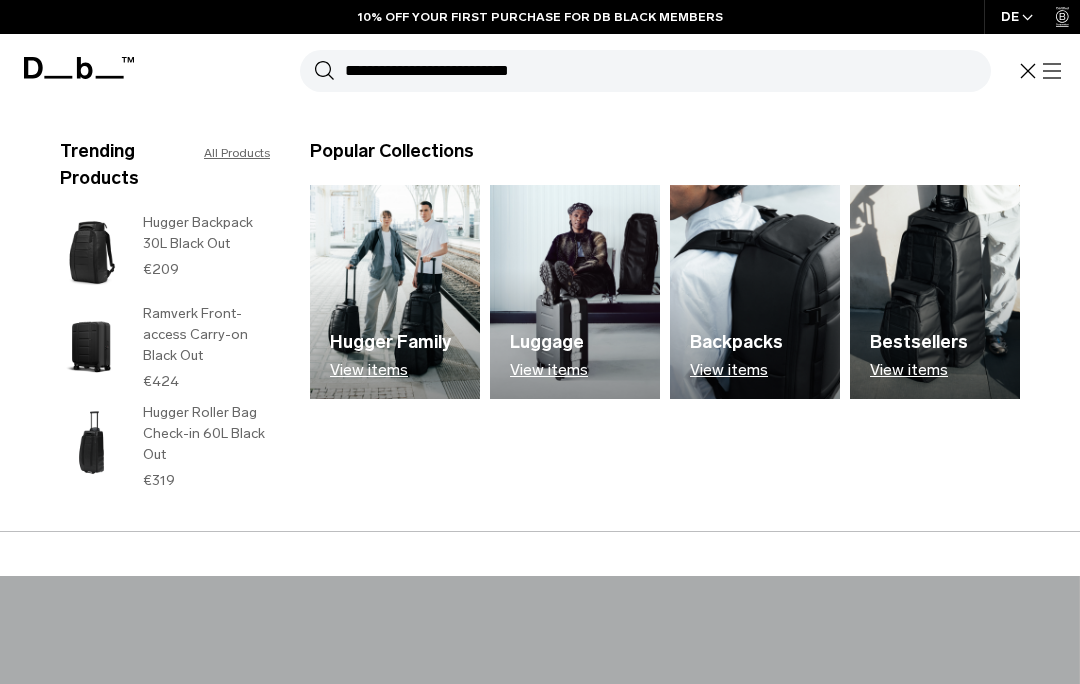 scroll, scrollTop: 0, scrollLeft: 0, axis: both 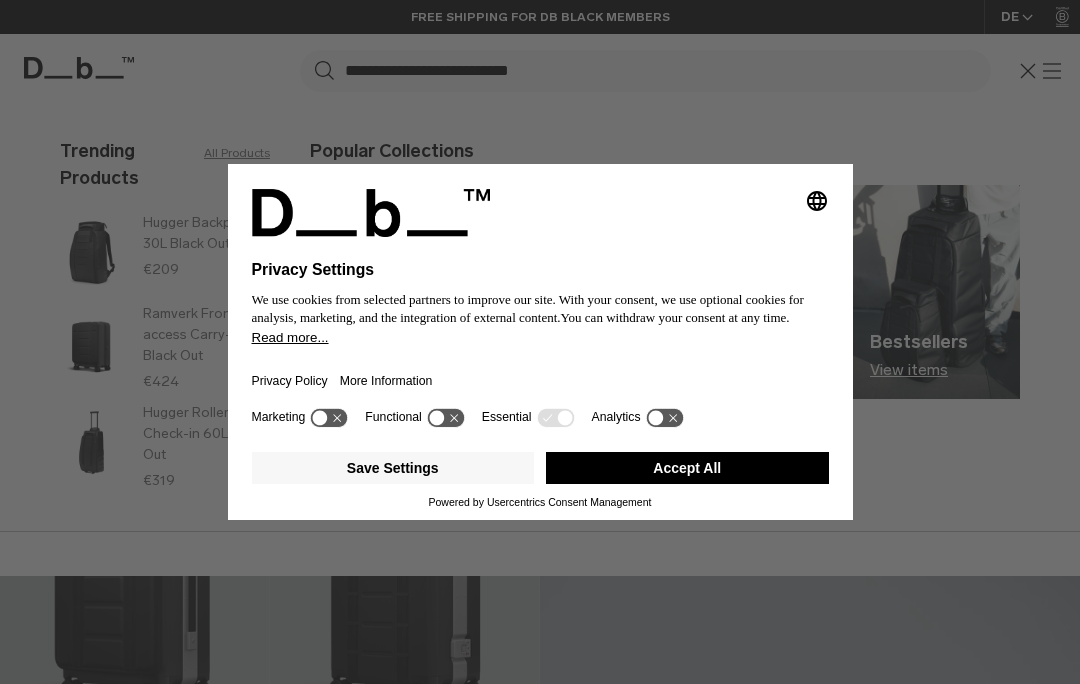 click on "Accept All" at bounding box center [687, 468] 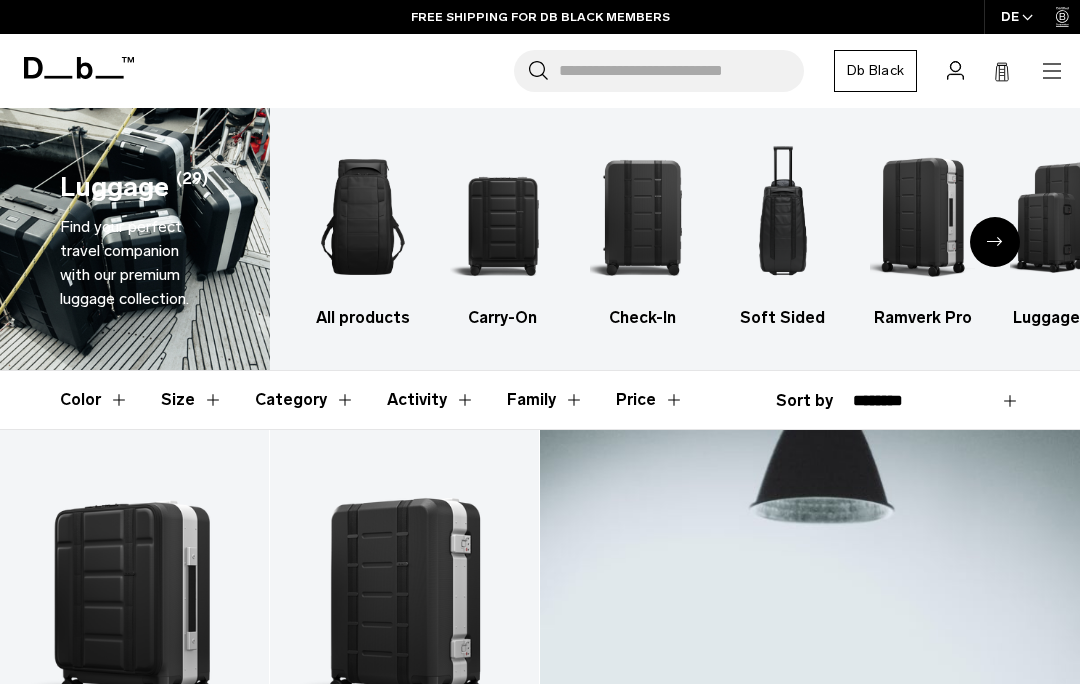 click on "Search for Bags, Luggage..." at bounding box center [681, 71] 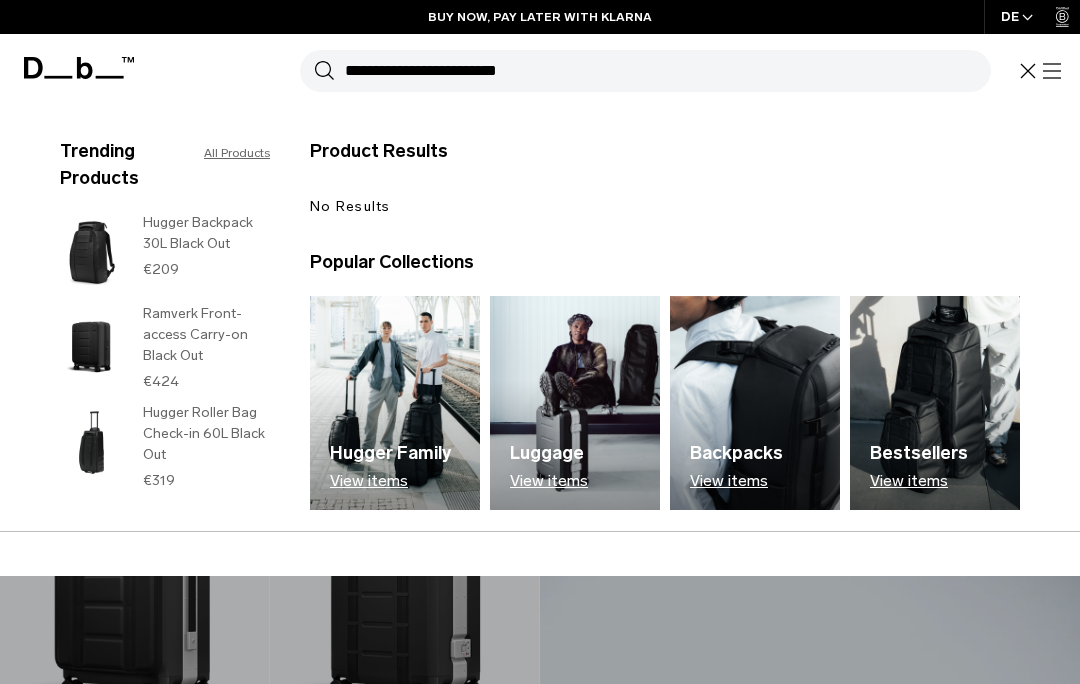 type on "**********" 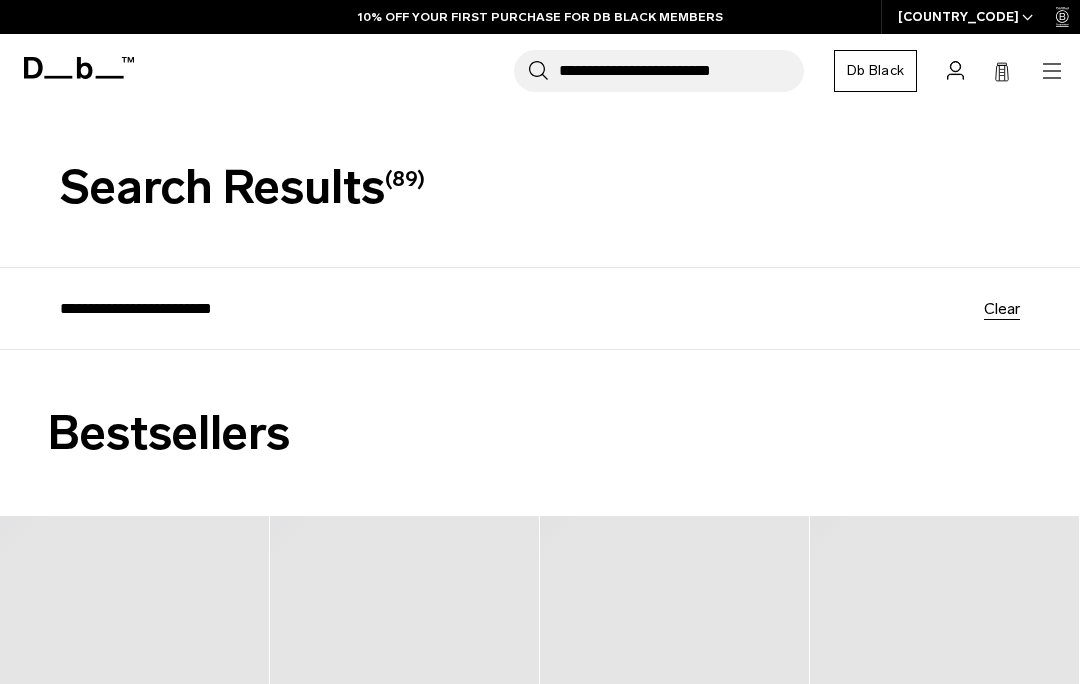 scroll, scrollTop: 0, scrollLeft: 0, axis: both 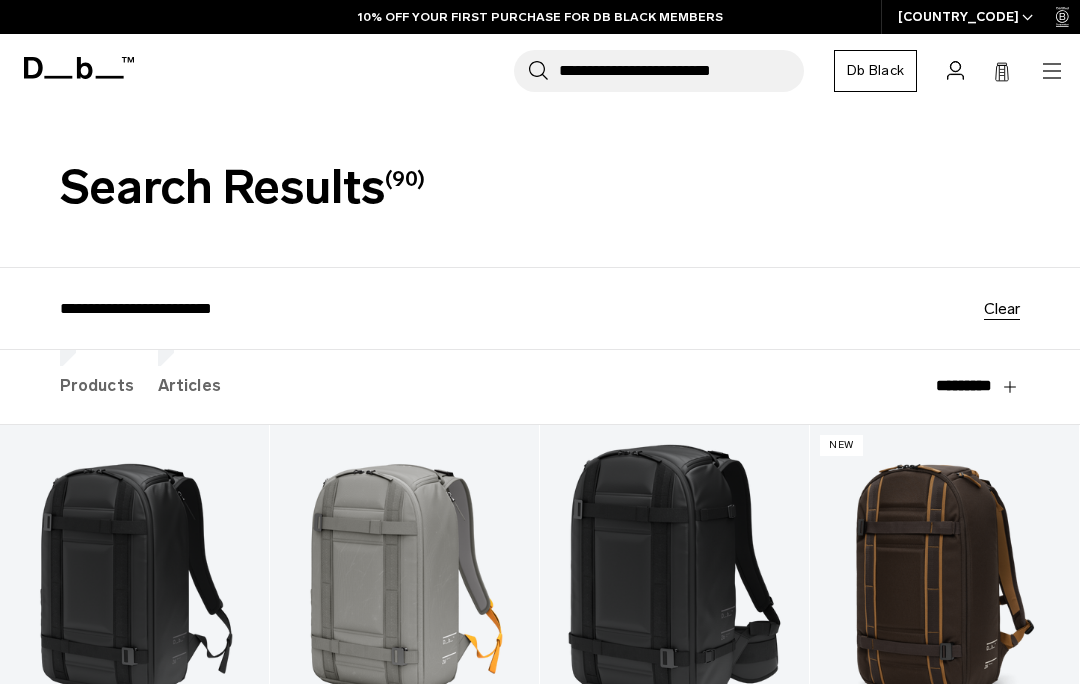 click on "**********" at bounding box center [681, 71] 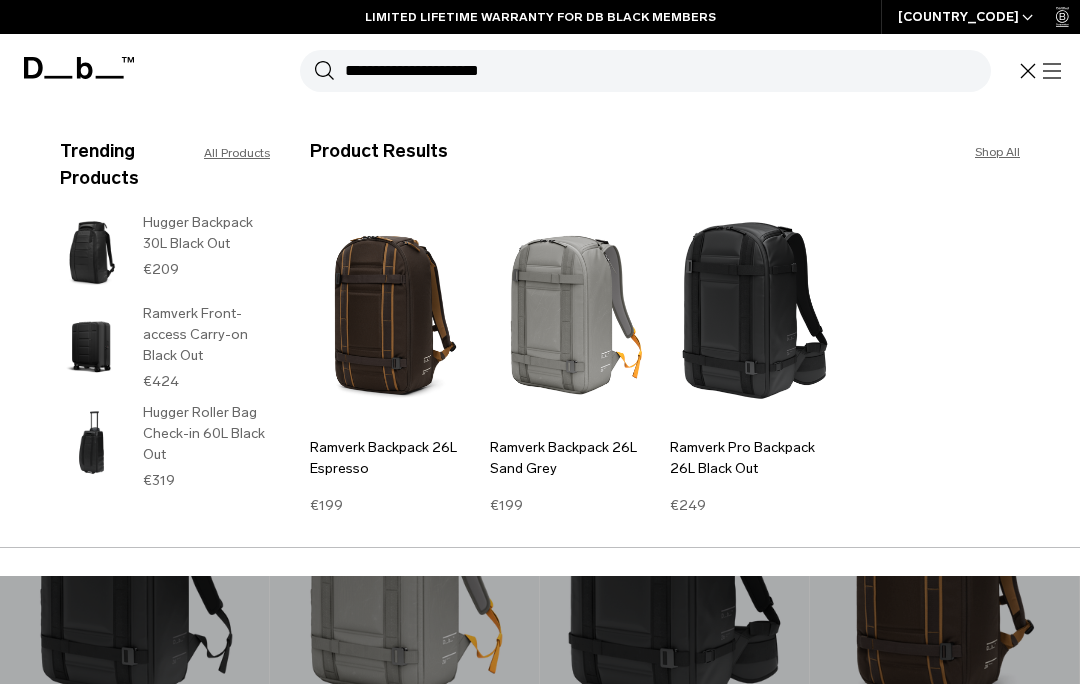 click on "**********" at bounding box center [668, 71] 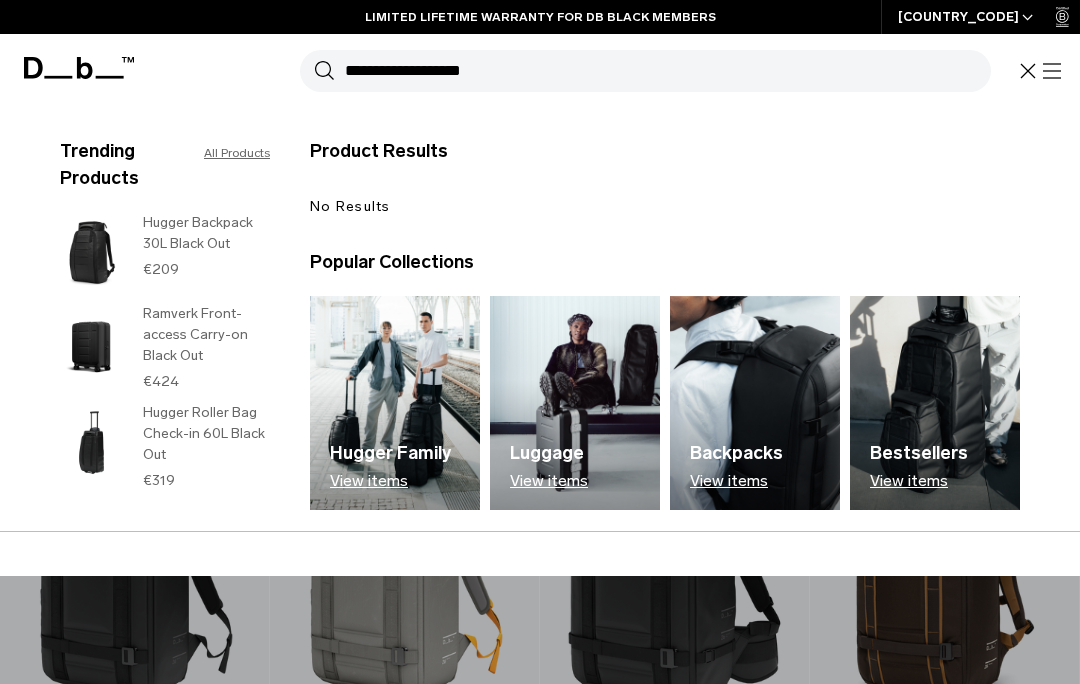 type on "**********" 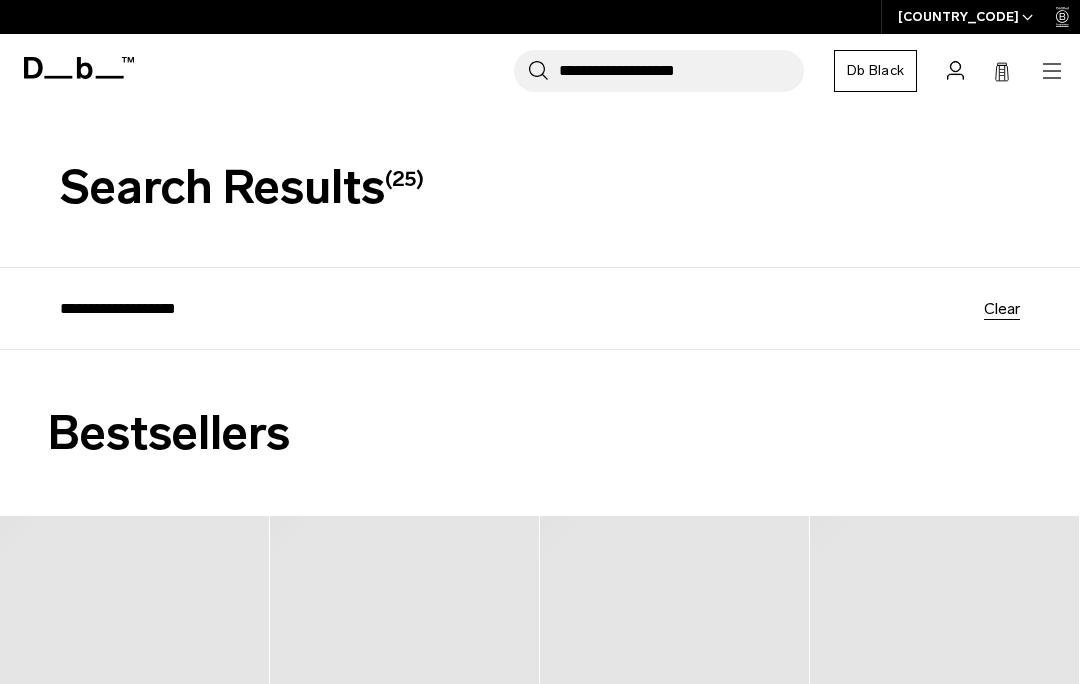 scroll, scrollTop: 0, scrollLeft: 0, axis: both 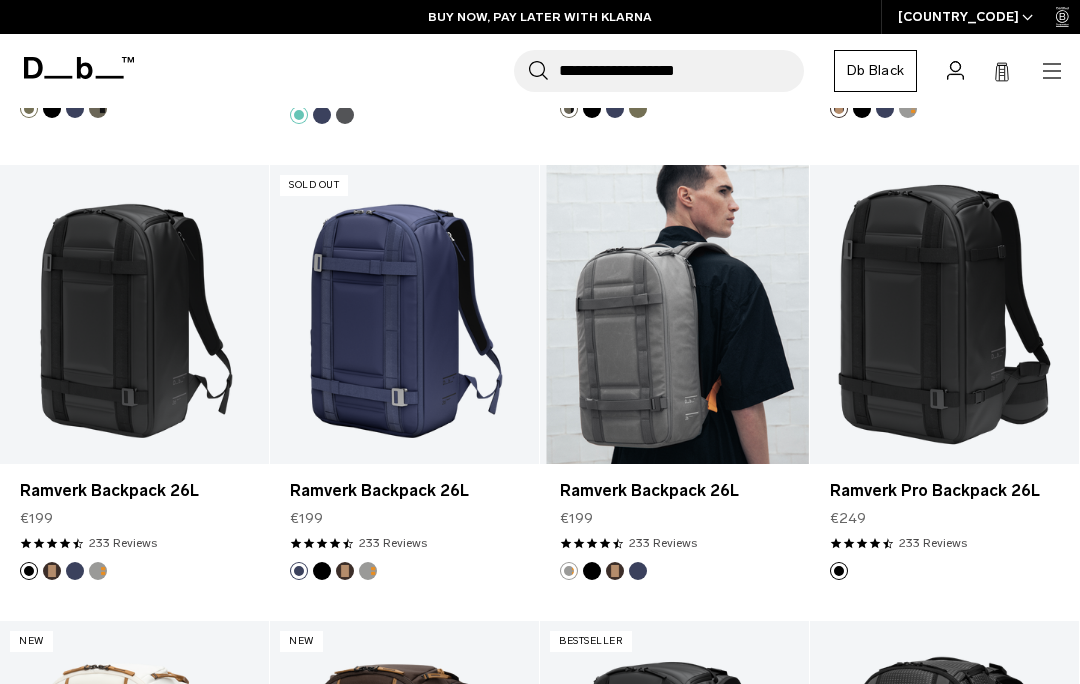click at bounding box center [674, 314] 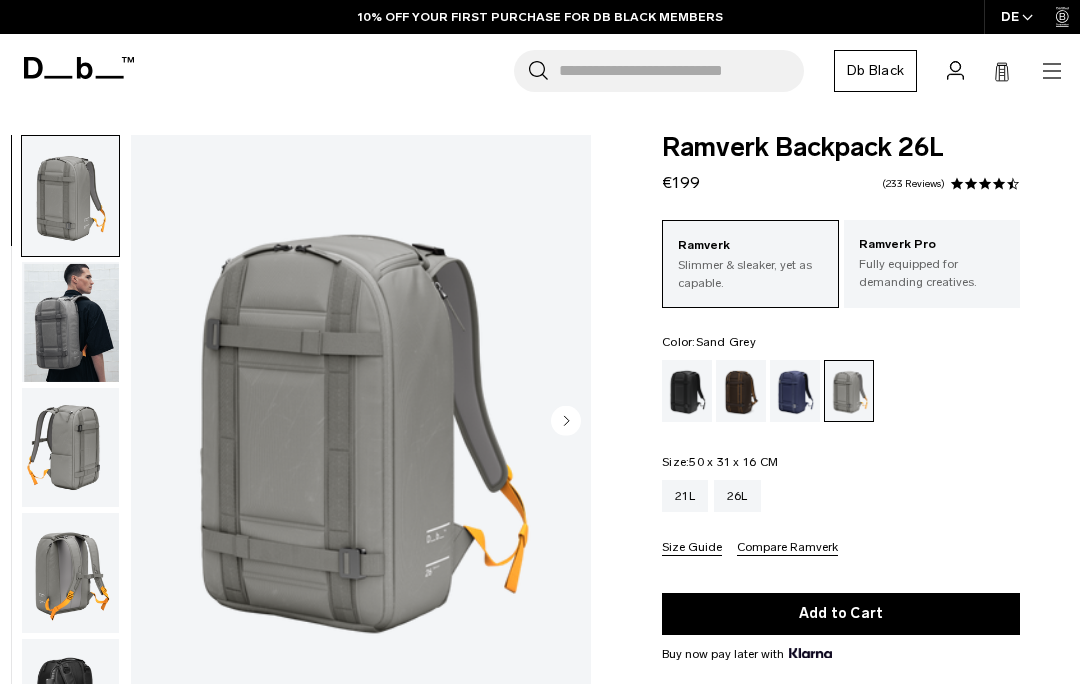 scroll, scrollTop: 0, scrollLeft: 0, axis: both 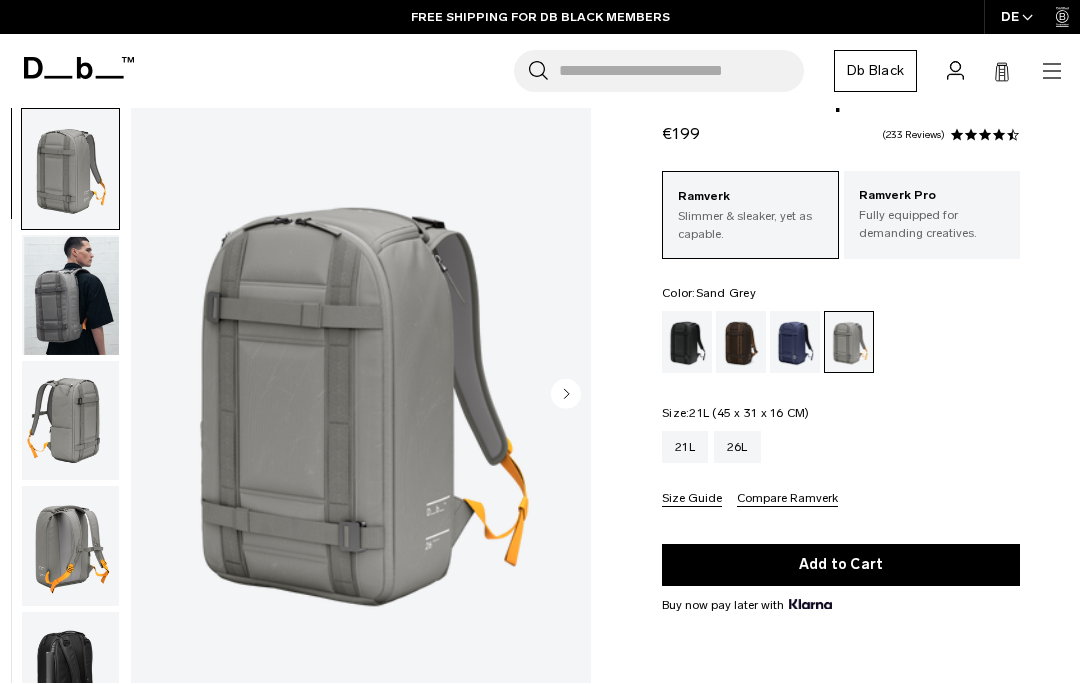 click on "21L" at bounding box center [685, 447] 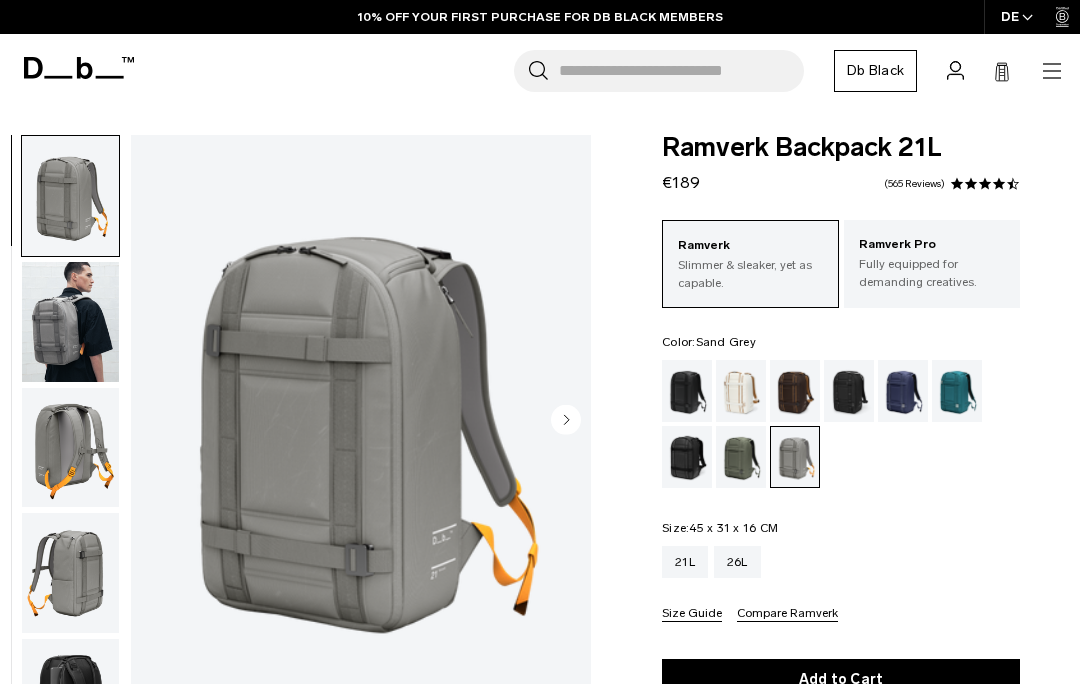 click on "26L" at bounding box center (737, 562) 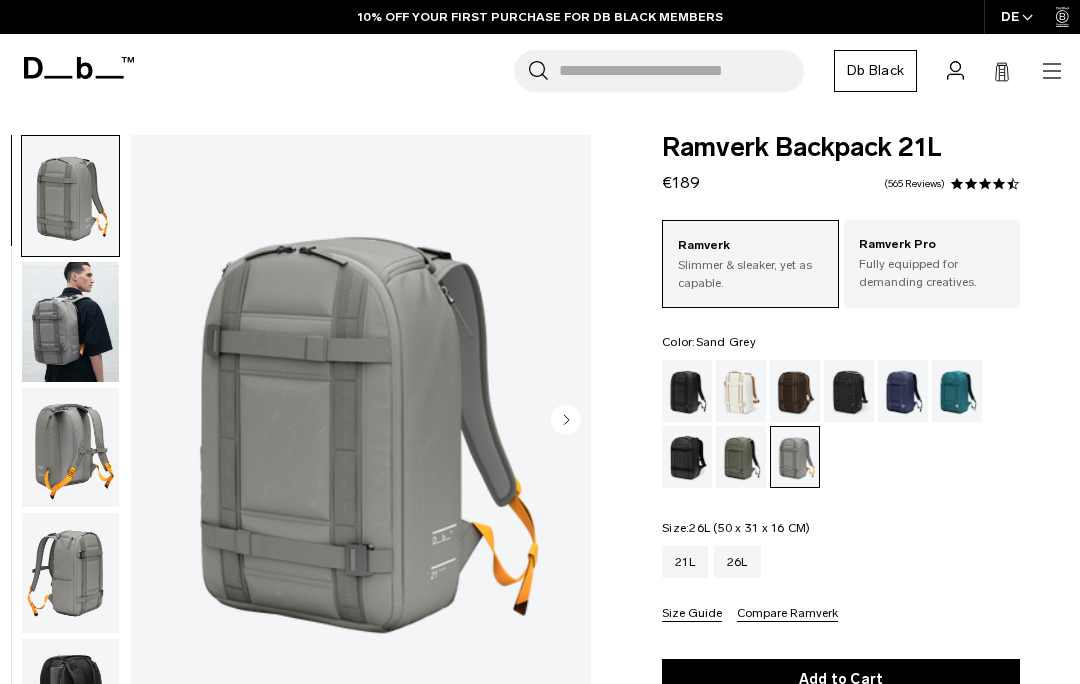 scroll, scrollTop: 0, scrollLeft: 0, axis: both 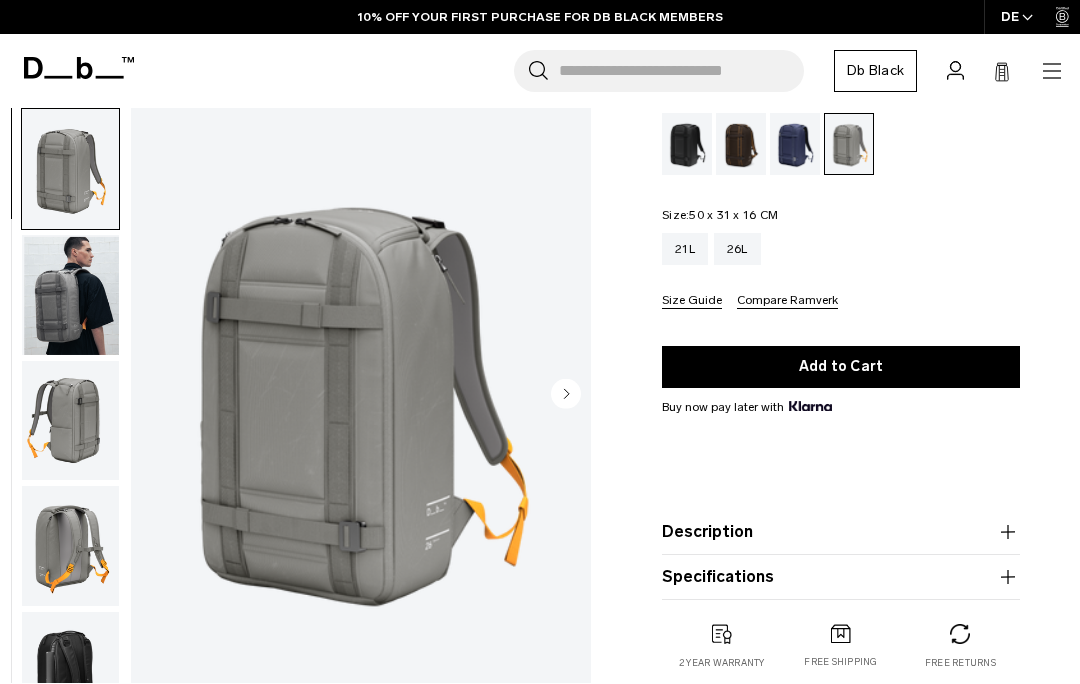 click on "Specifications" at bounding box center [841, 577] 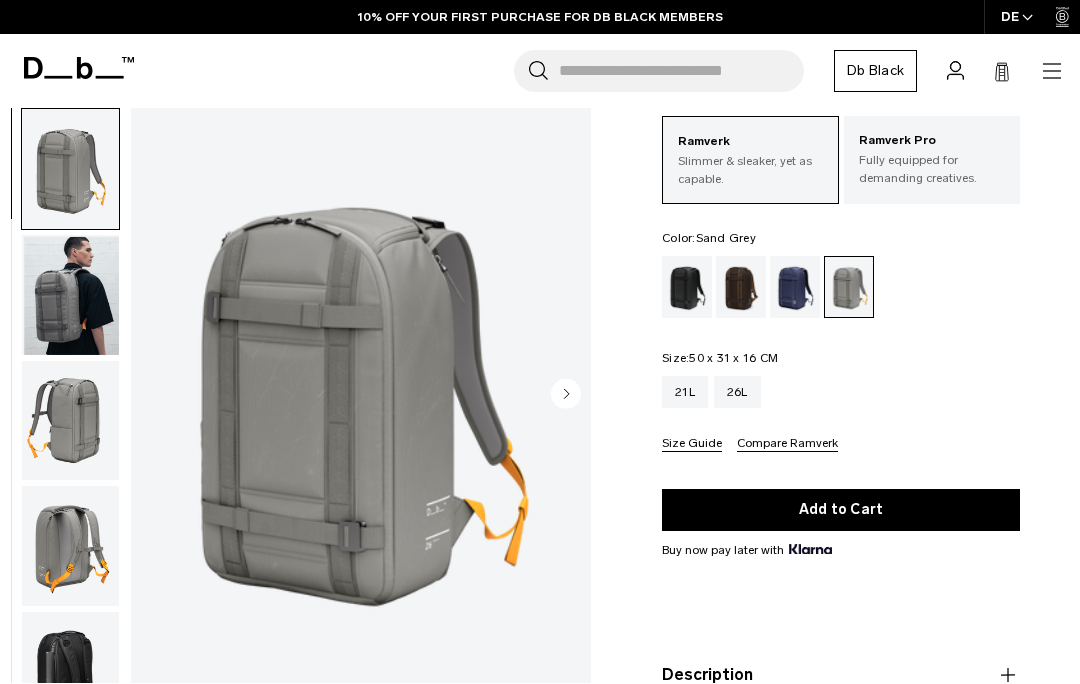 scroll, scrollTop: 98, scrollLeft: 0, axis: vertical 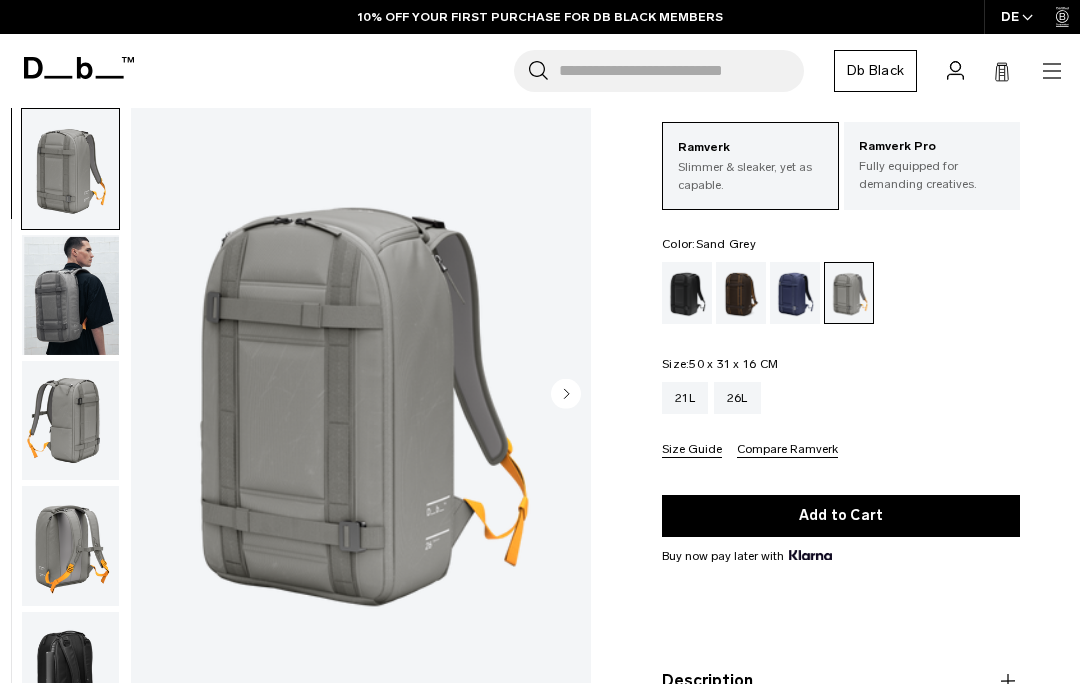 click on "Add to Cart" at bounding box center (841, 516) 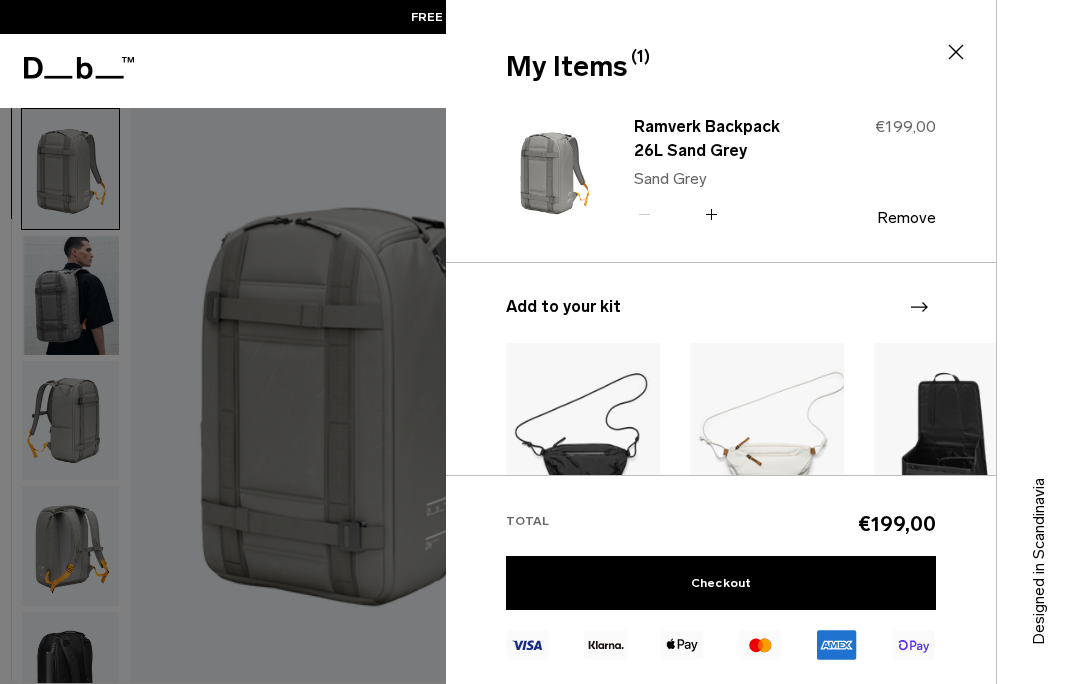 scroll, scrollTop: 118, scrollLeft: 0, axis: vertical 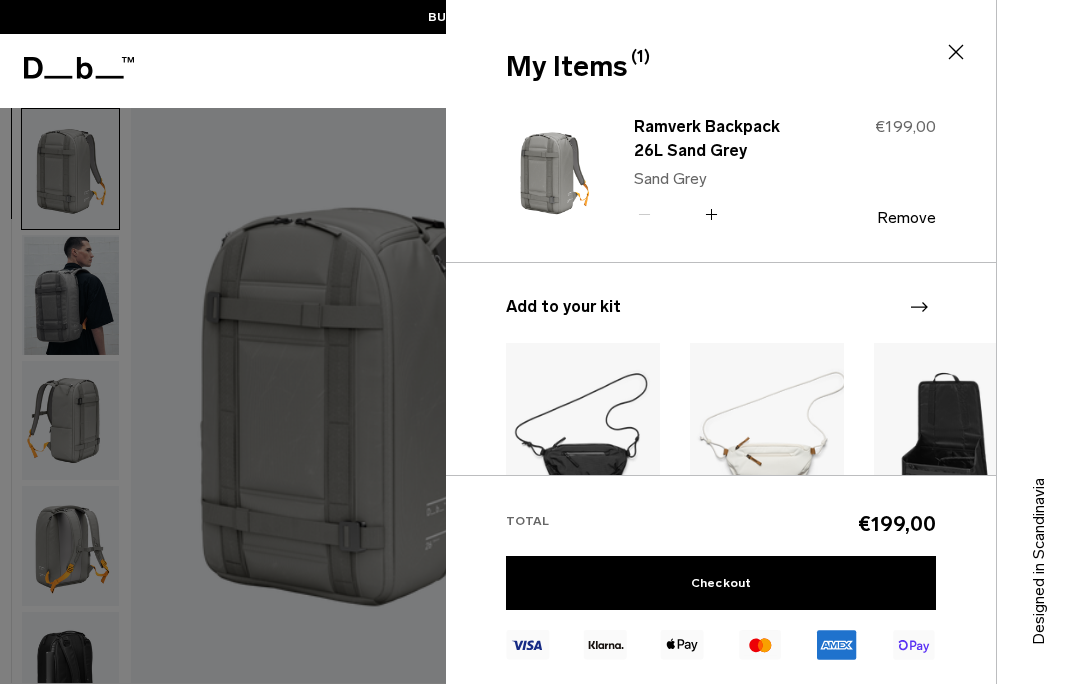 click on "Checkout" at bounding box center (721, 583) 